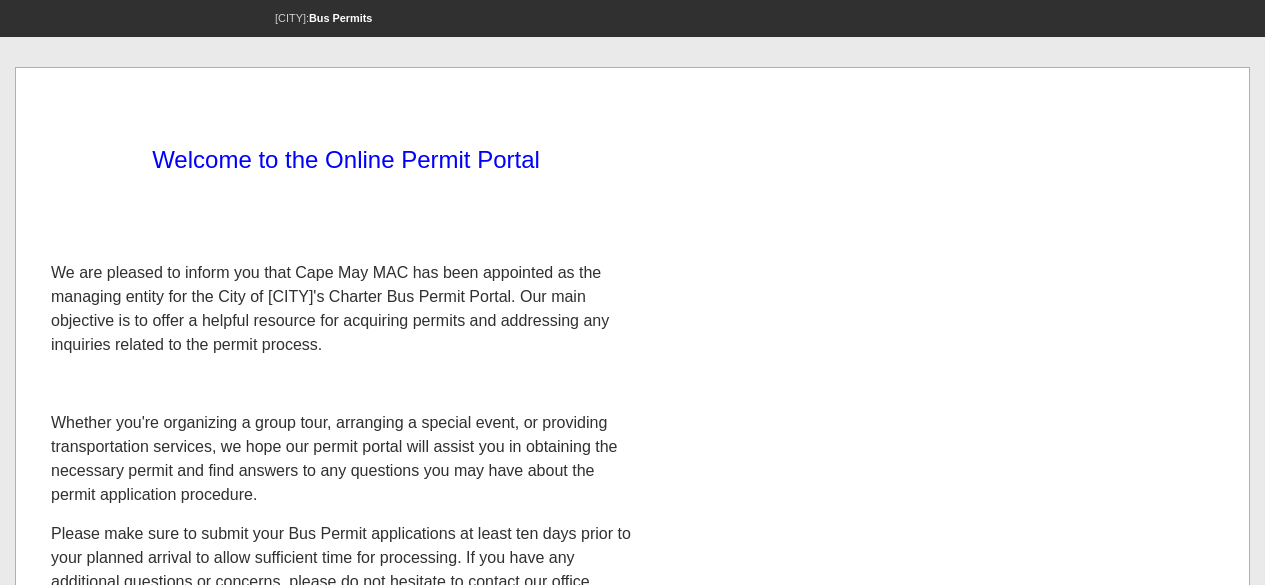 scroll, scrollTop: 505, scrollLeft: 0, axis: vertical 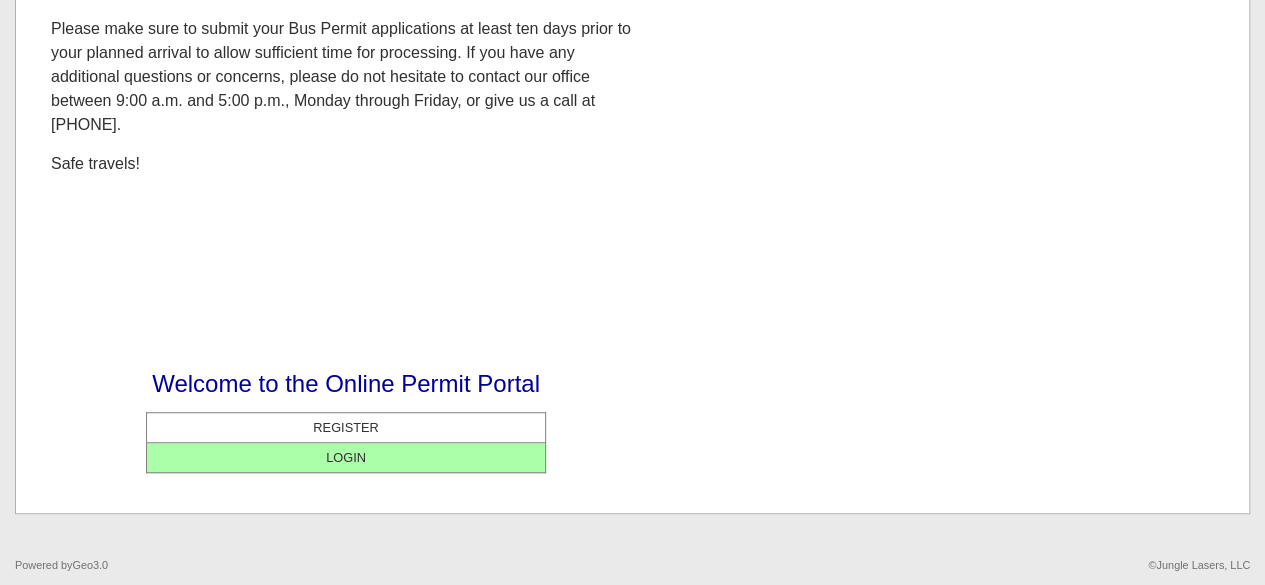 click on "LOGIN" at bounding box center (346, 457) 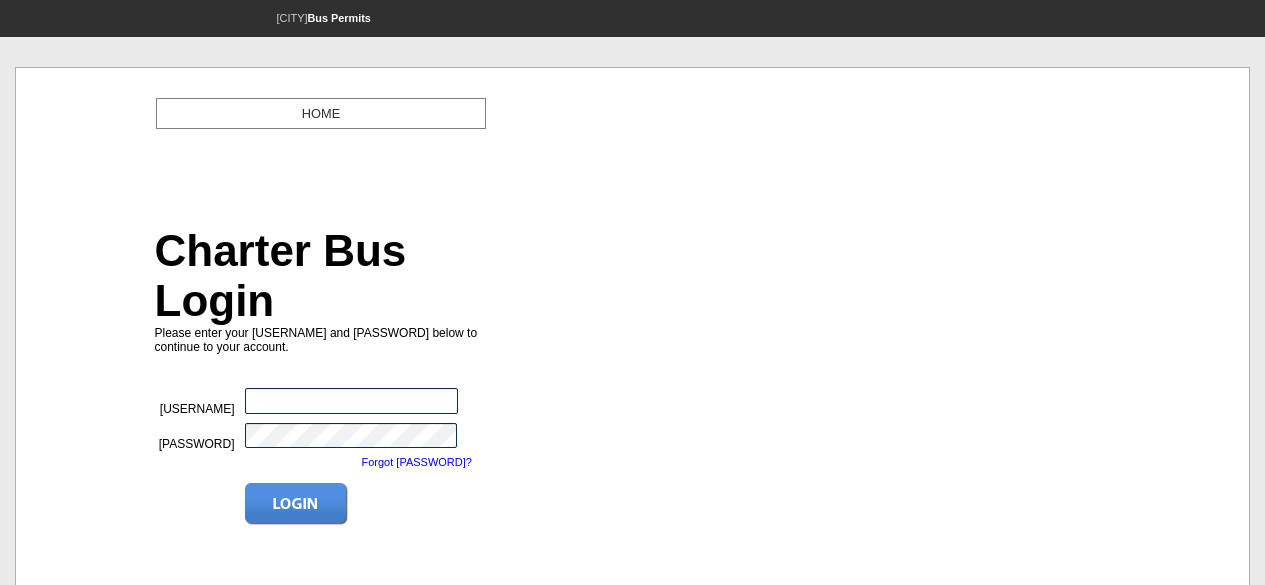 scroll, scrollTop: 0, scrollLeft: 0, axis: both 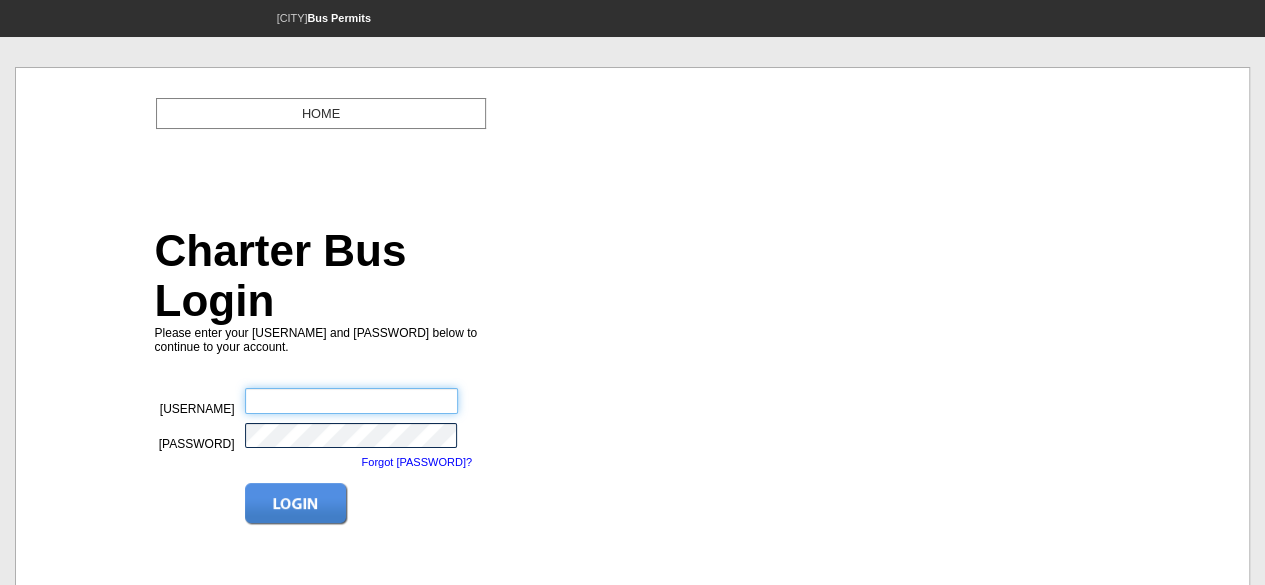 click at bounding box center (351, 401) 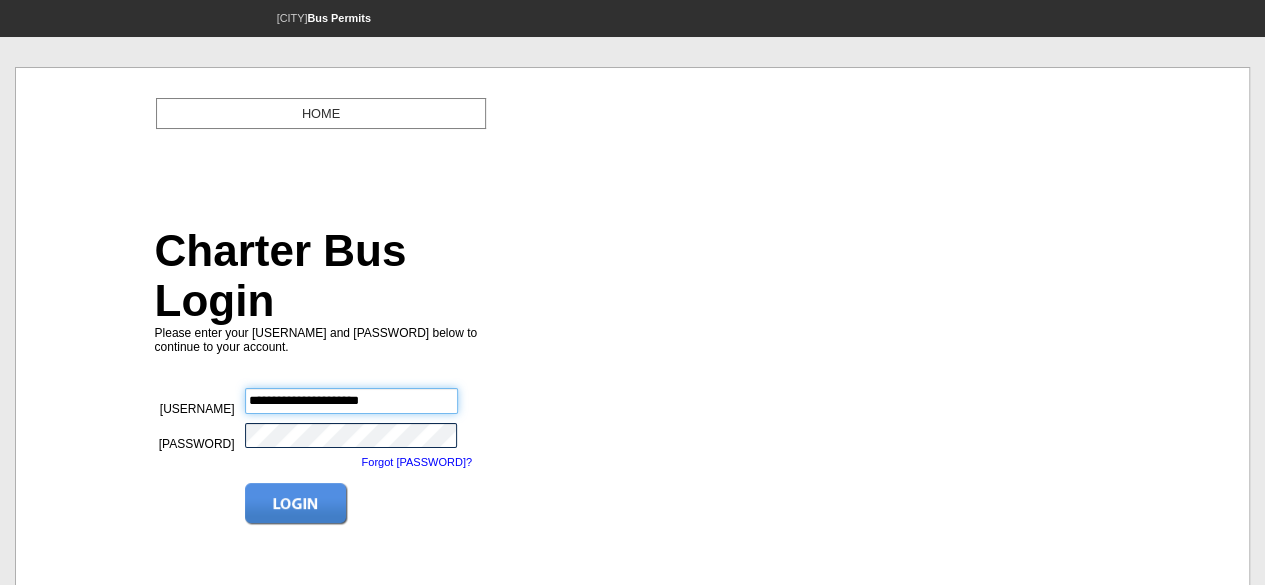 type on "**********" 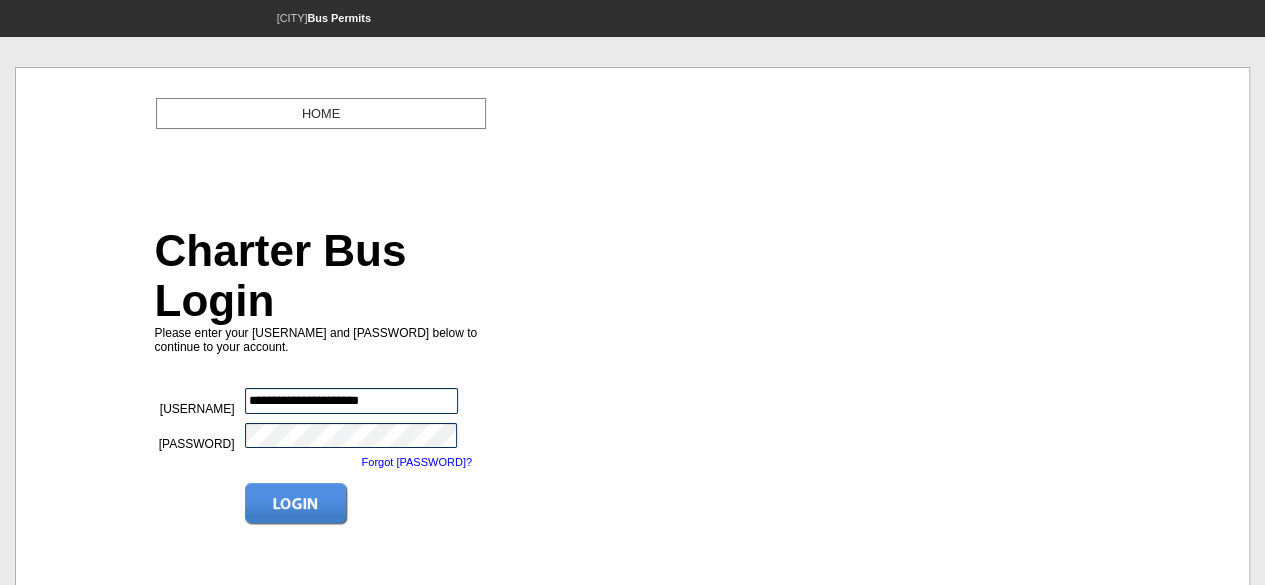 click at bounding box center [296, 504] 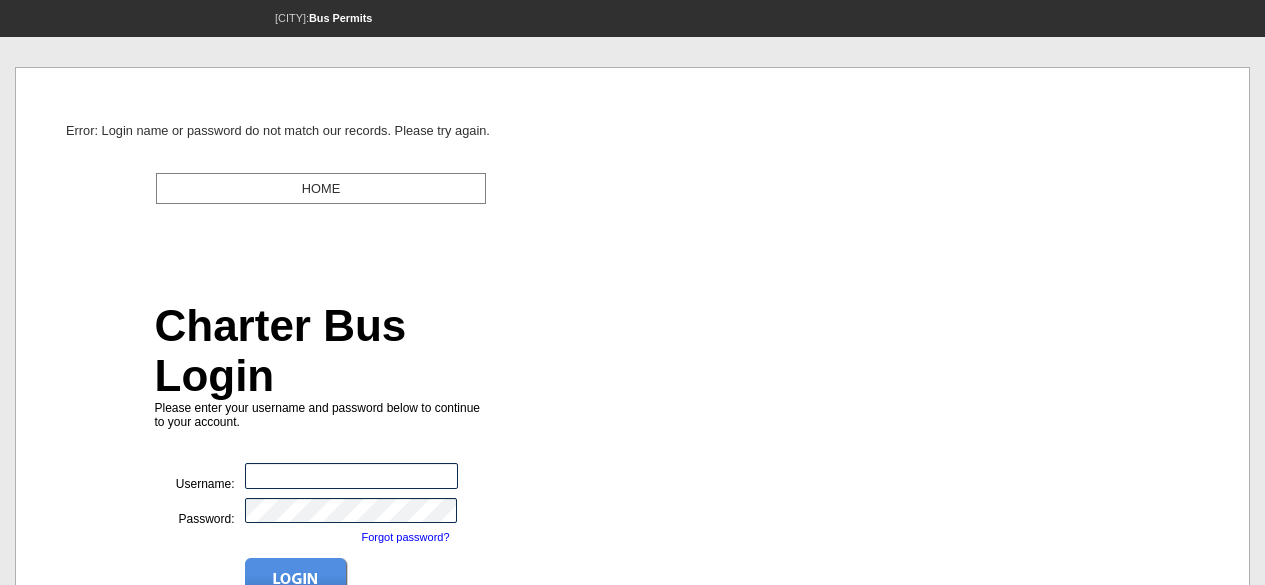 scroll, scrollTop: 0, scrollLeft: 0, axis: both 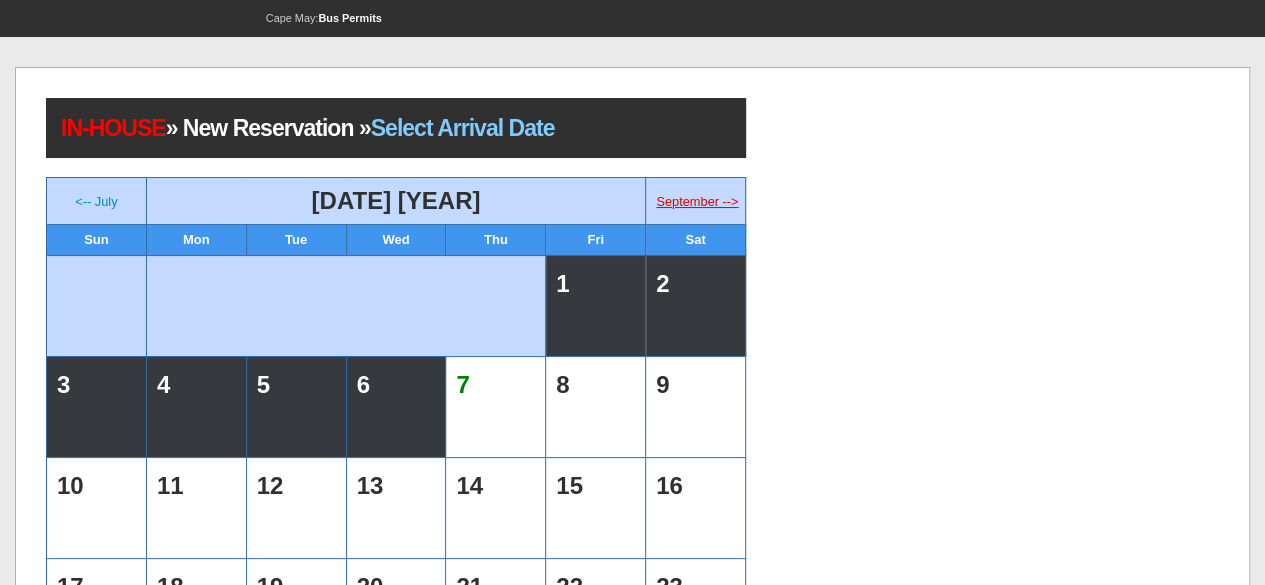 click on "September -->" at bounding box center (697, 201) 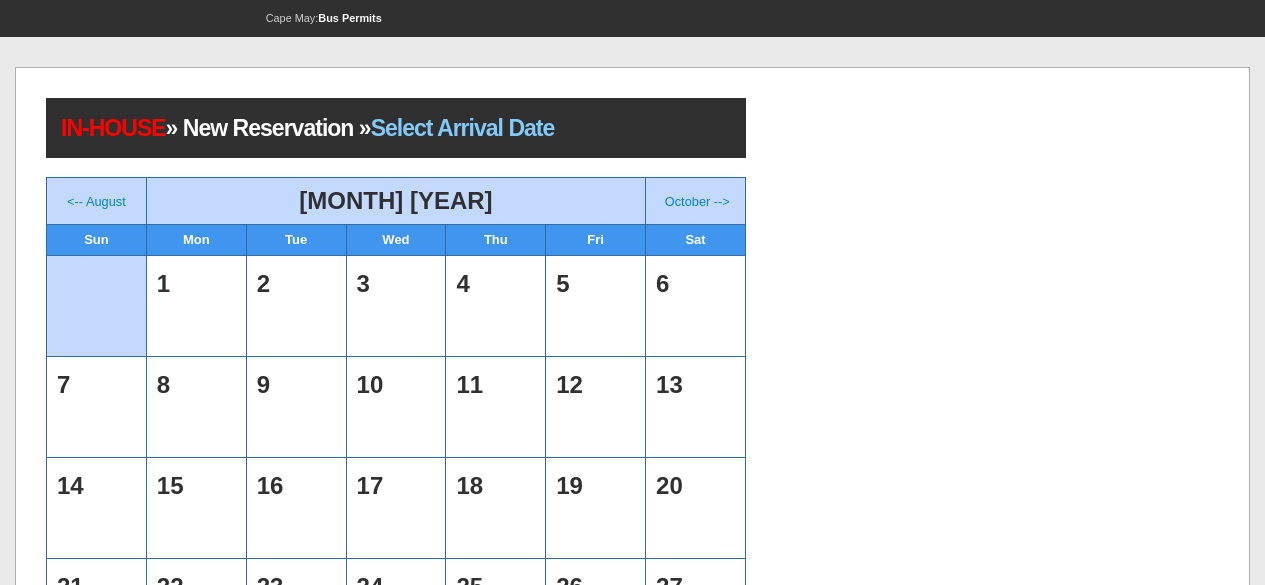 scroll, scrollTop: 0, scrollLeft: 0, axis: both 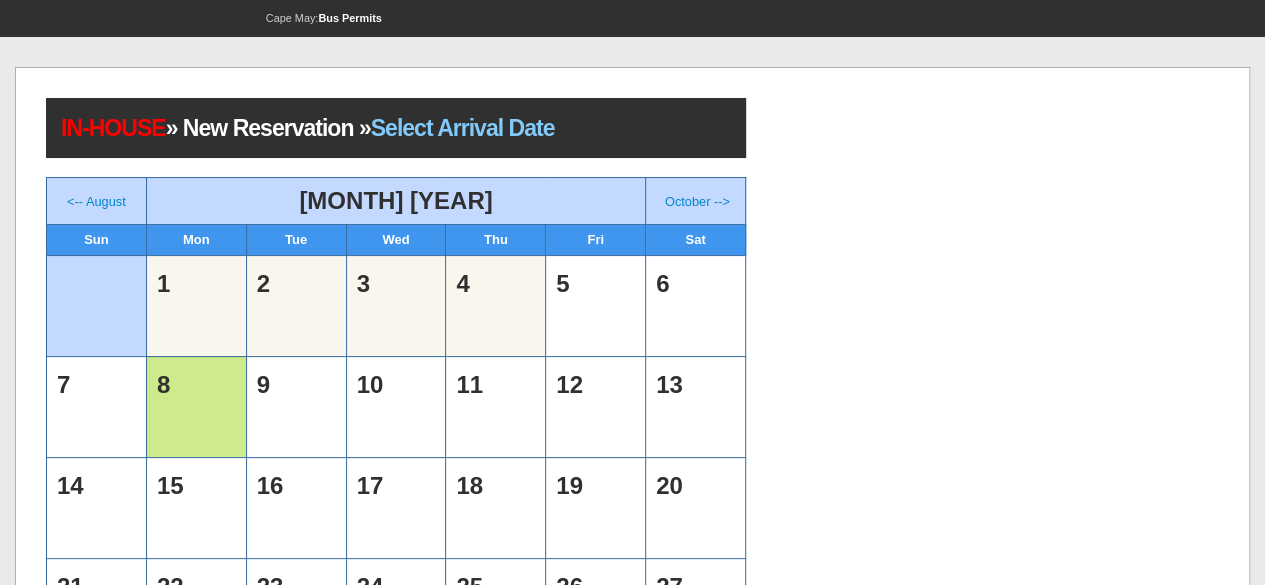 click on "8" at bounding box center [196, 407] 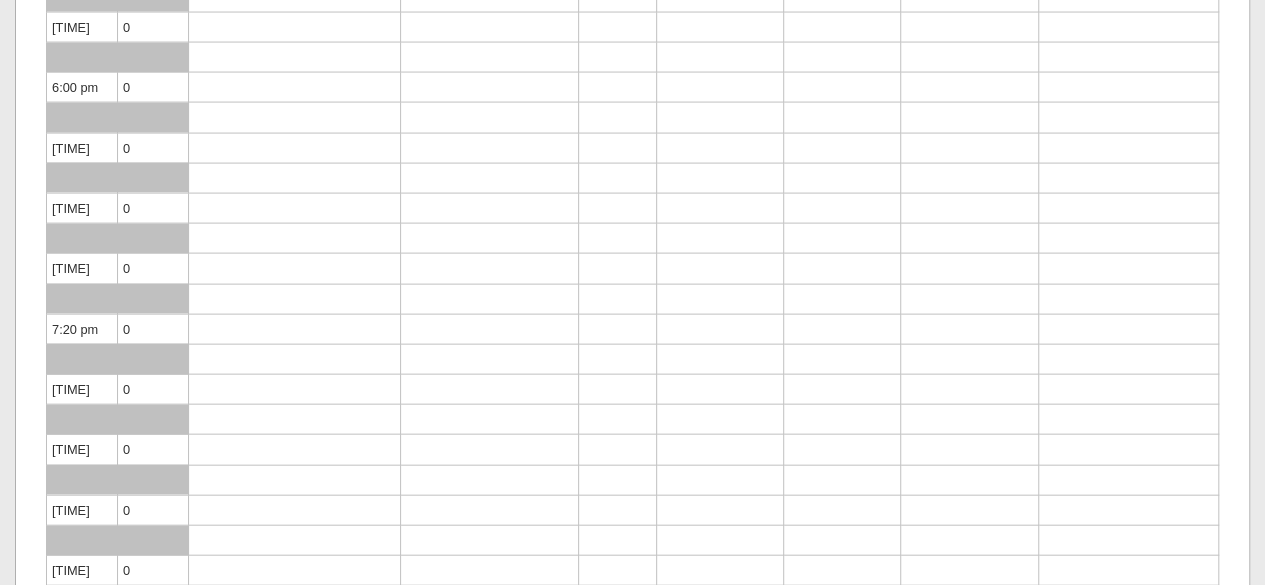 scroll, scrollTop: 1702, scrollLeft: 0, axis: vertical 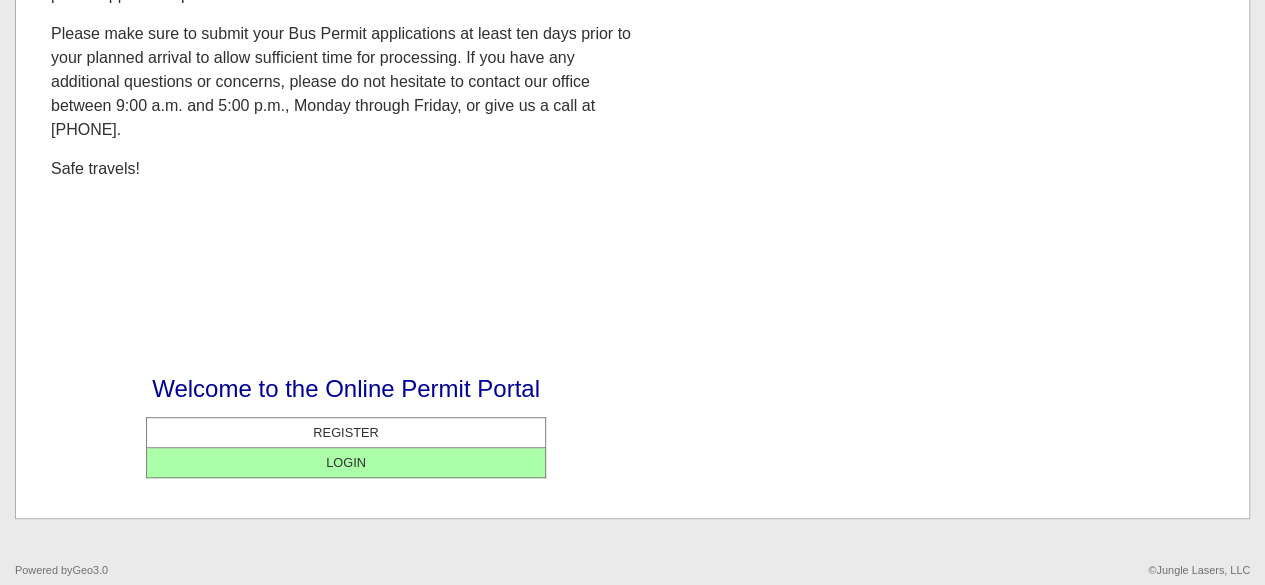 click on "LOGIN" at bounding box center (346, 462) 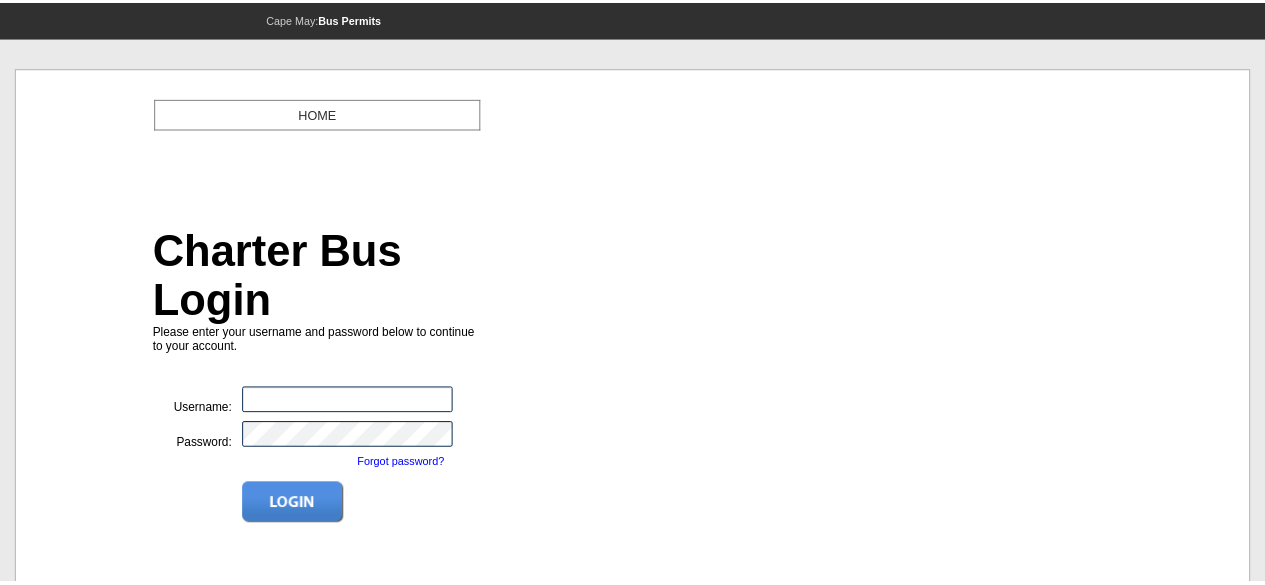 scroll, scrollTop: 0, scrollLeft: 0, axis: both 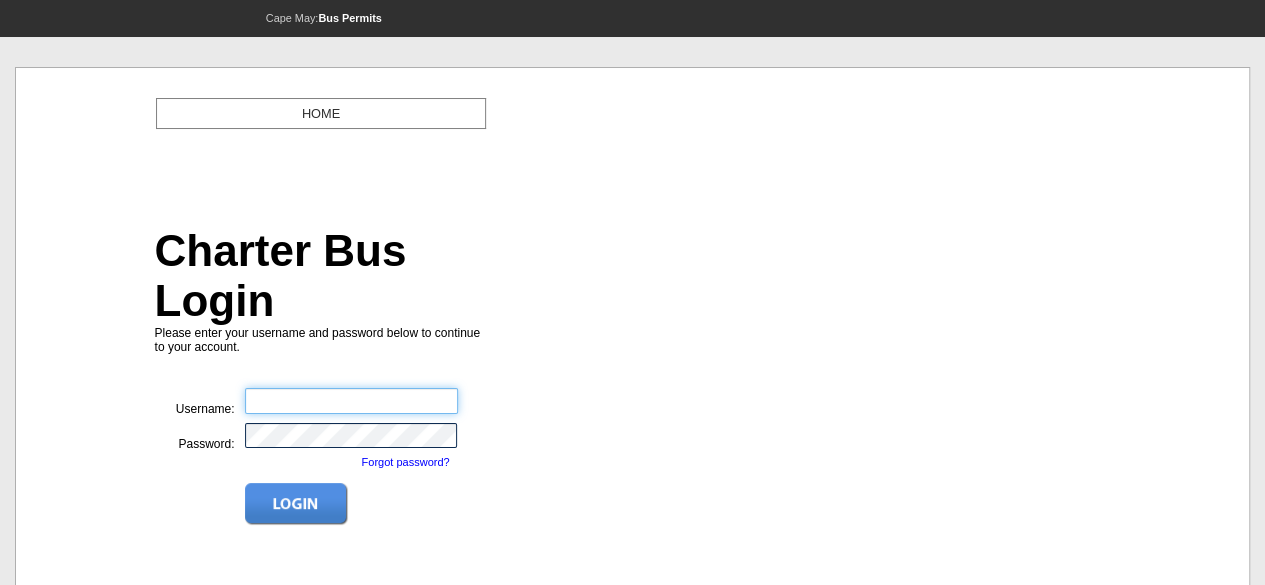 click at bounding box center [351, 401] 